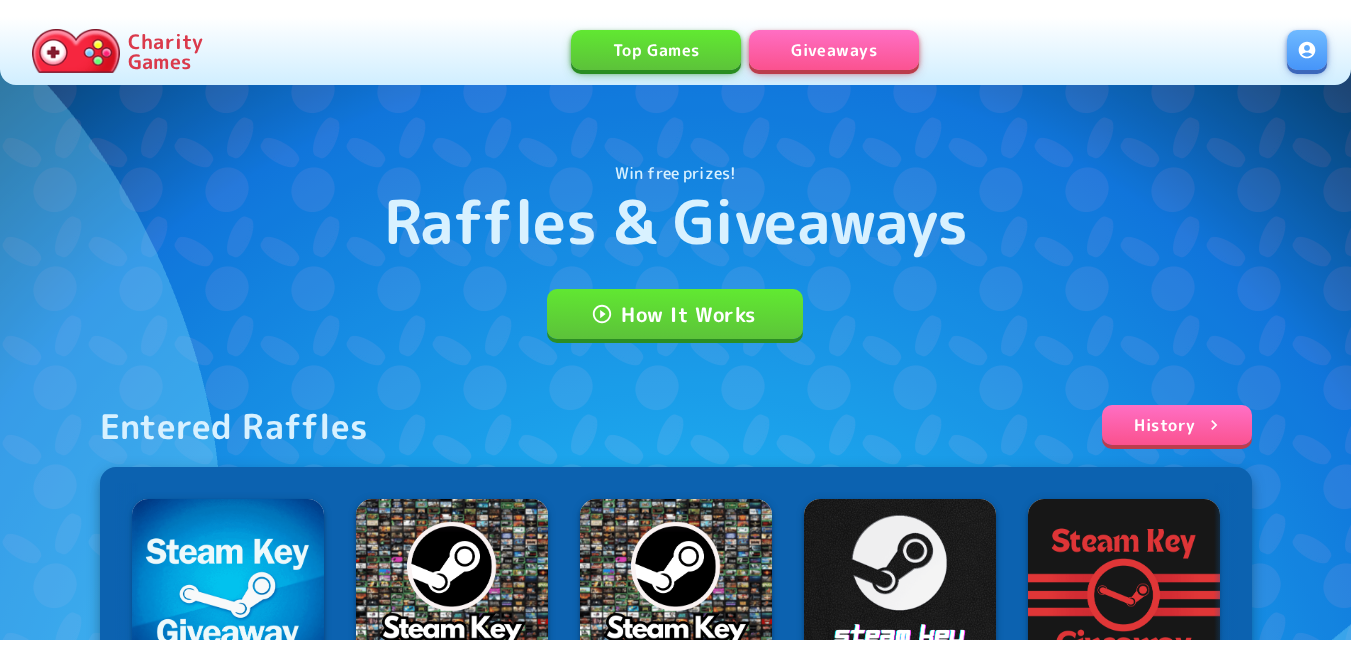 scroll, scrollTop: 0, scrollLeft: 0, axis: both 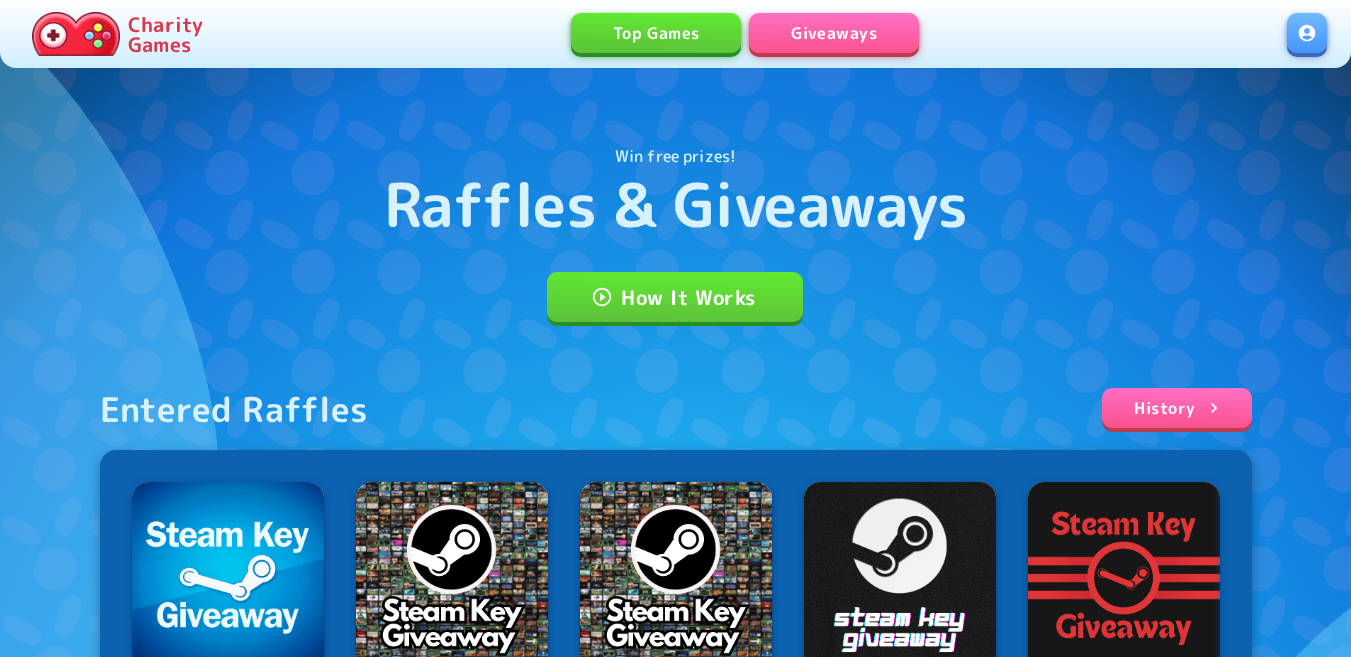 click at bounding box center [1307, 33] 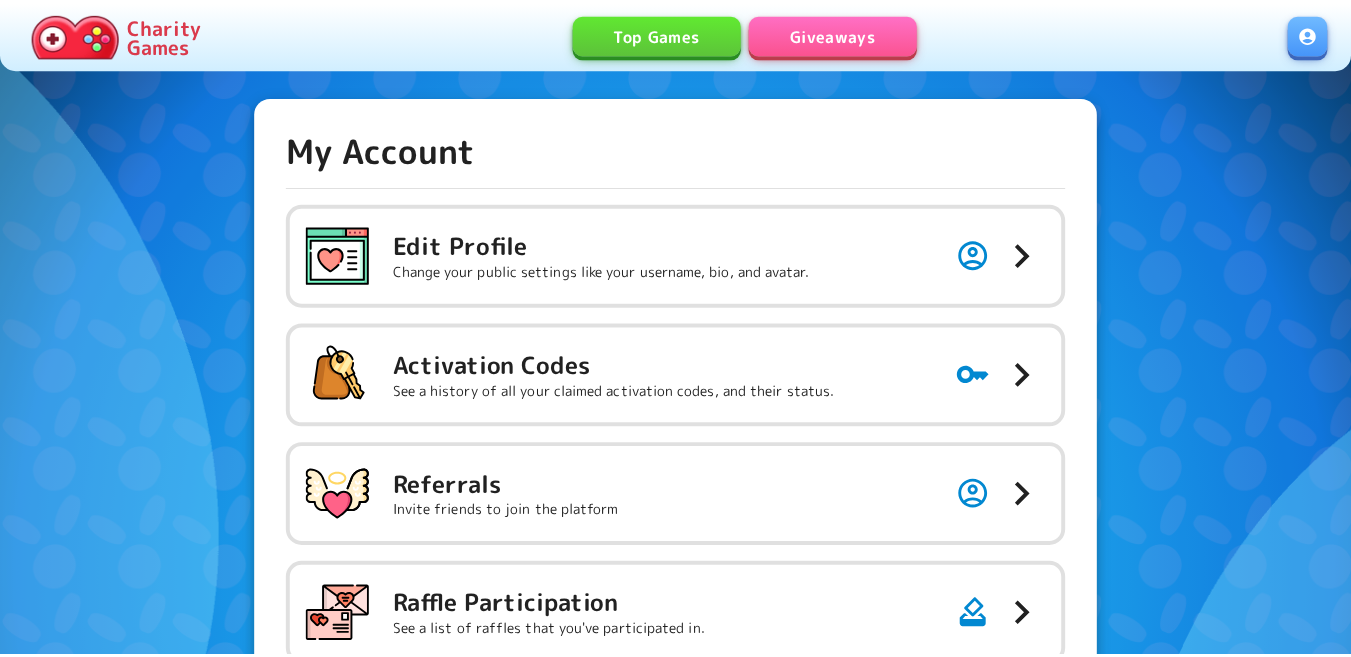 scroll, scrollTop: 0, scrollLeft: 0, axis: both 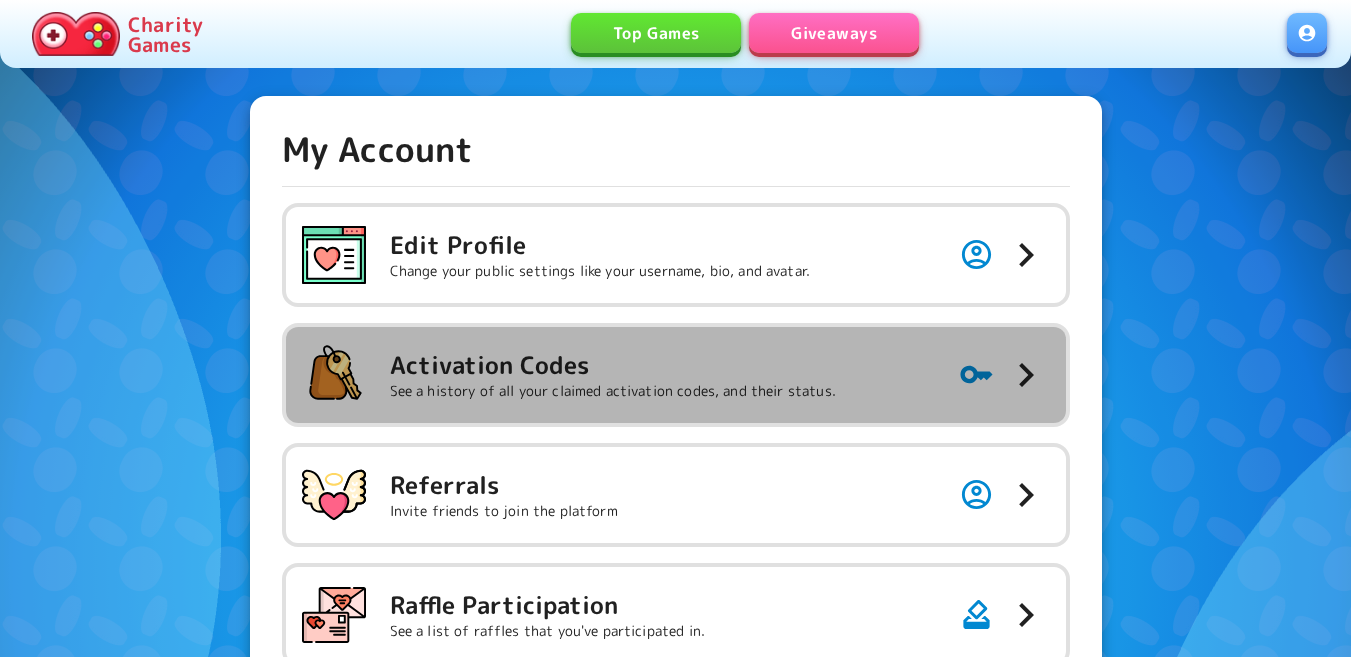 click on "Activation Codes" at bounding box center [613, 365] 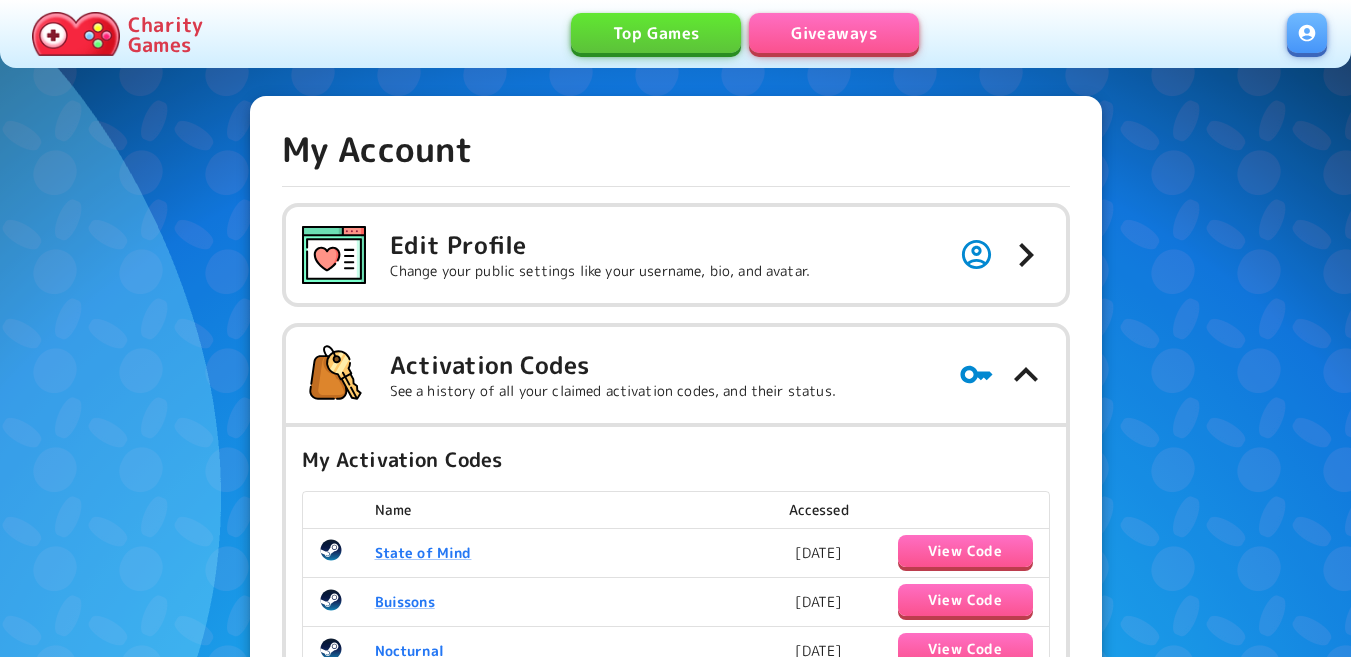 click on "Giveaways" at bounding box center (834, 33) 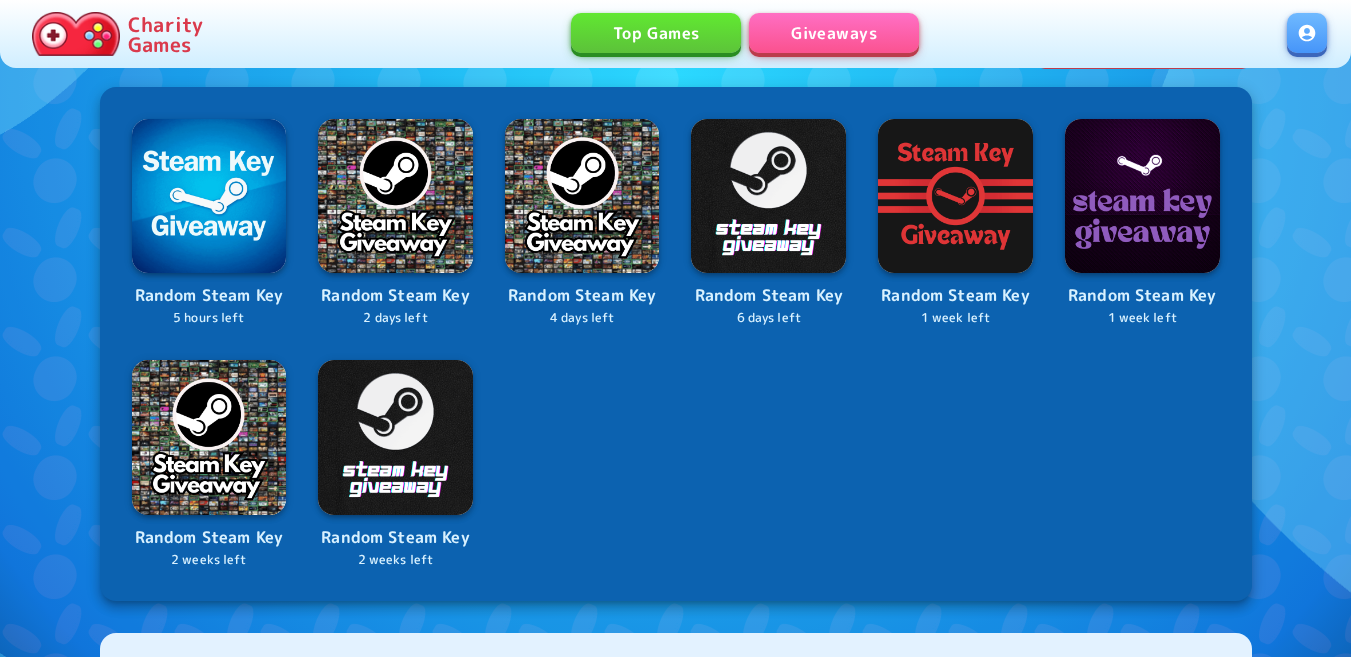 scroll, scrollTop: 800, scrollLeft: 0, axis: vertical 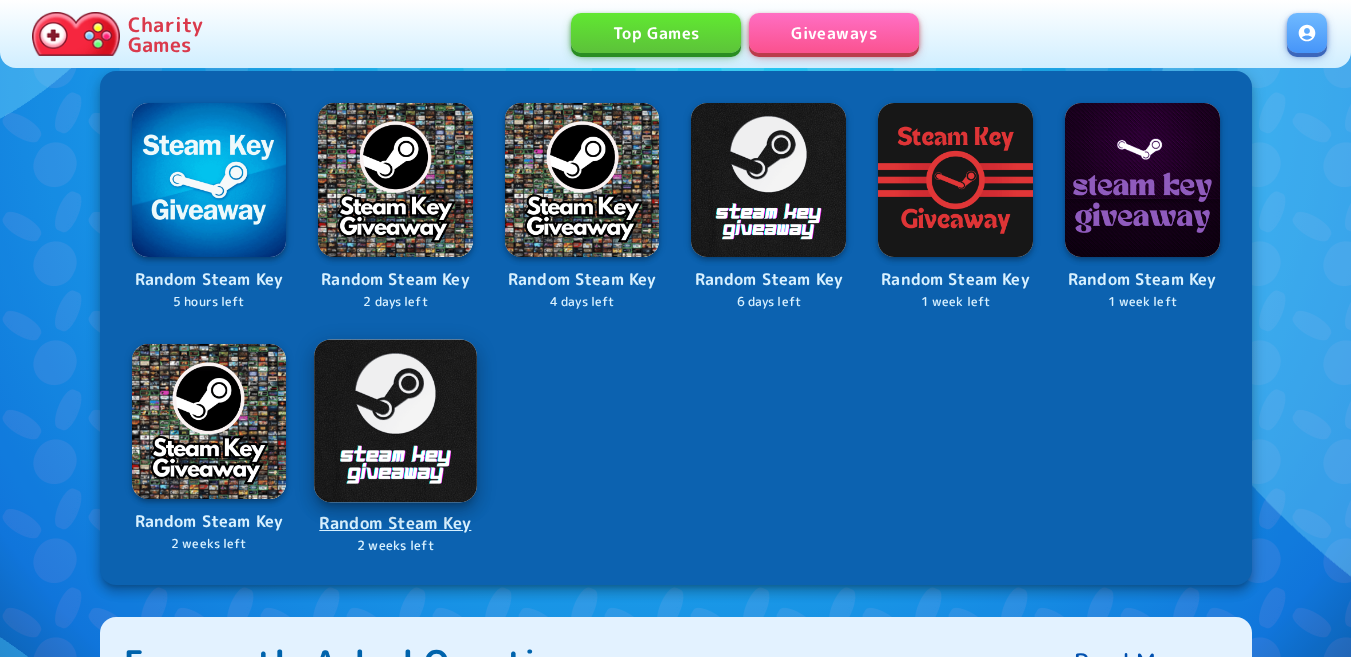 click at bounding box center (395, 420) 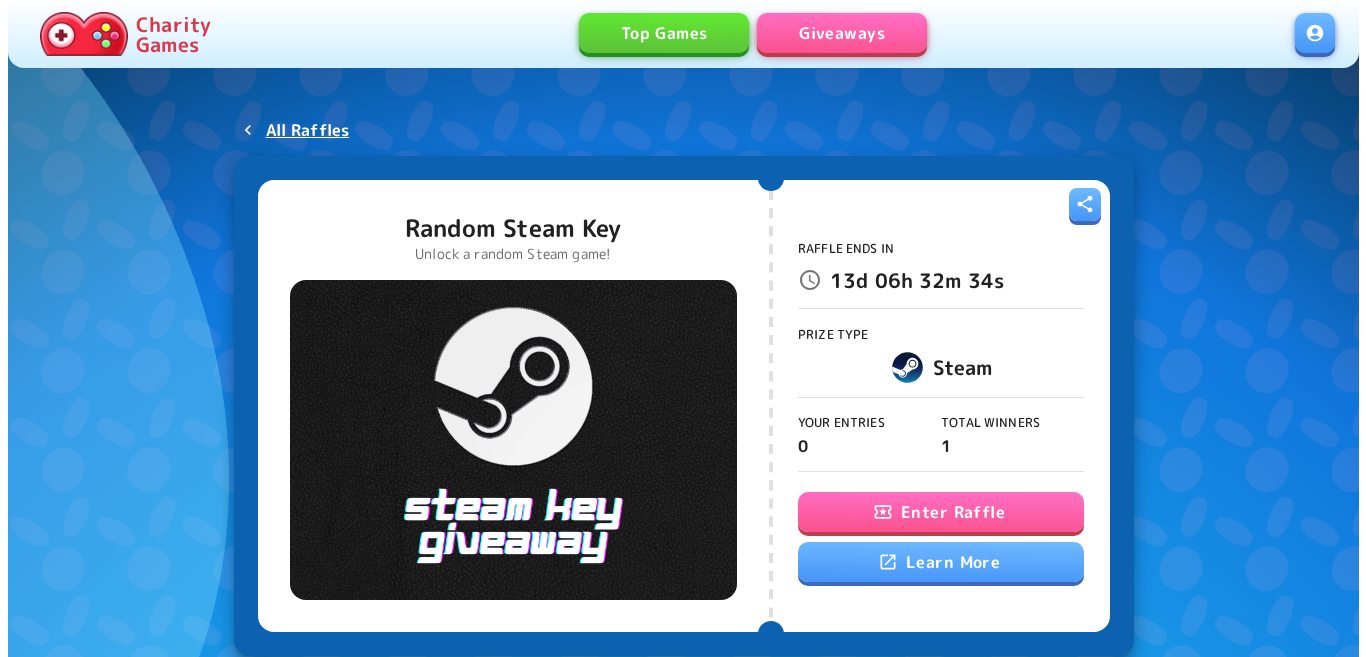 scroll, scrollTop: 0, scrollLeft: 0, axis: both 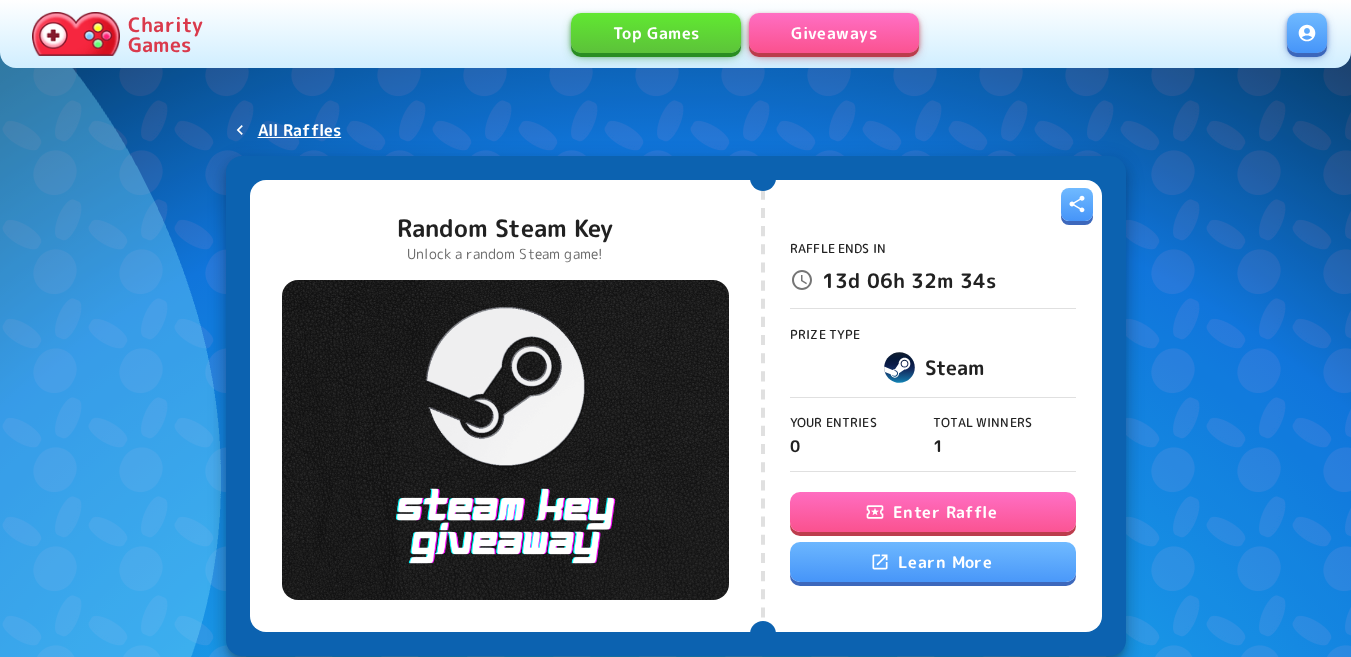 click on "Enter Raffle" at bounding box center (933, 512) 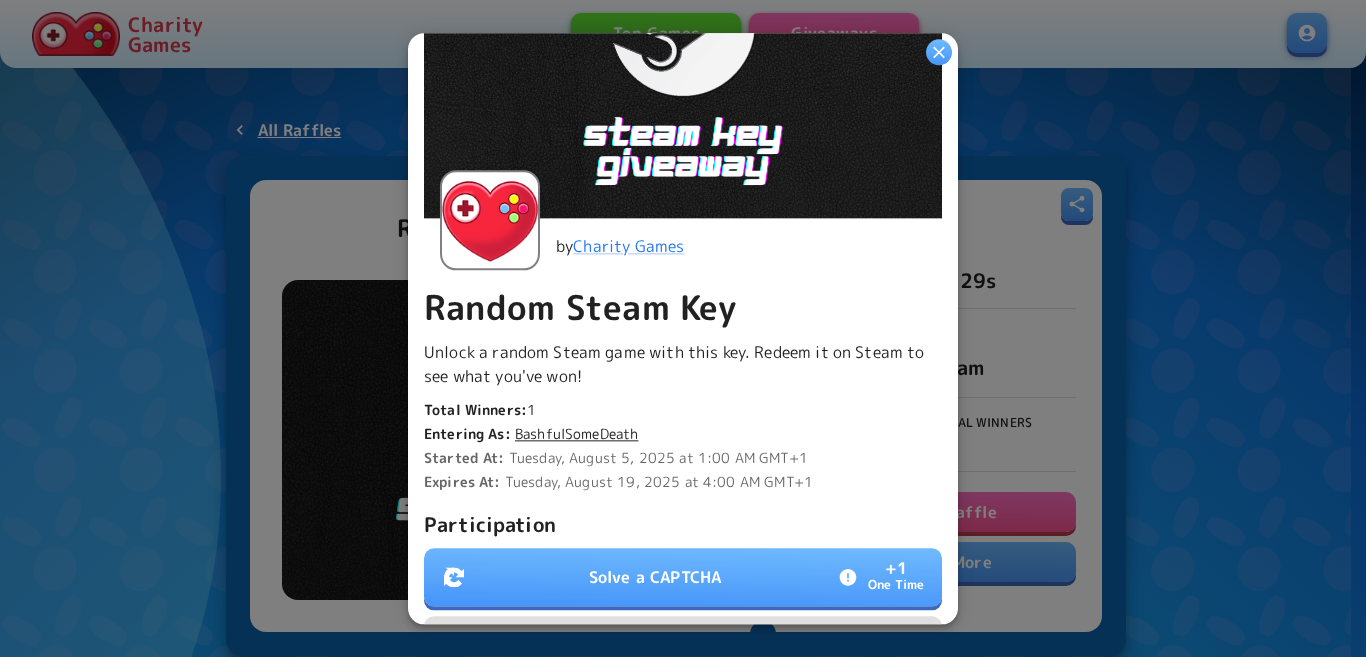 scroll, scrollTop: 500, scrollLeft: 0, axis: vertical 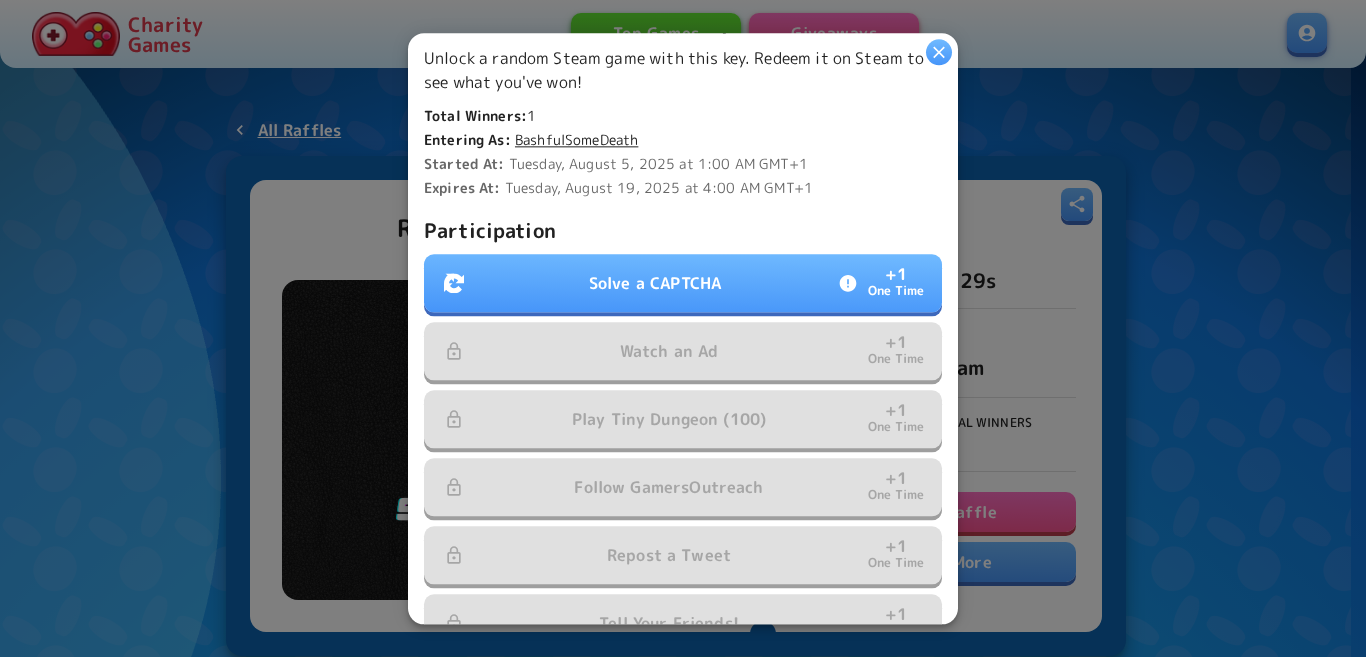 click on "Solve a CAPTCHA + 1 One Time" at bounding box center [683, 283] 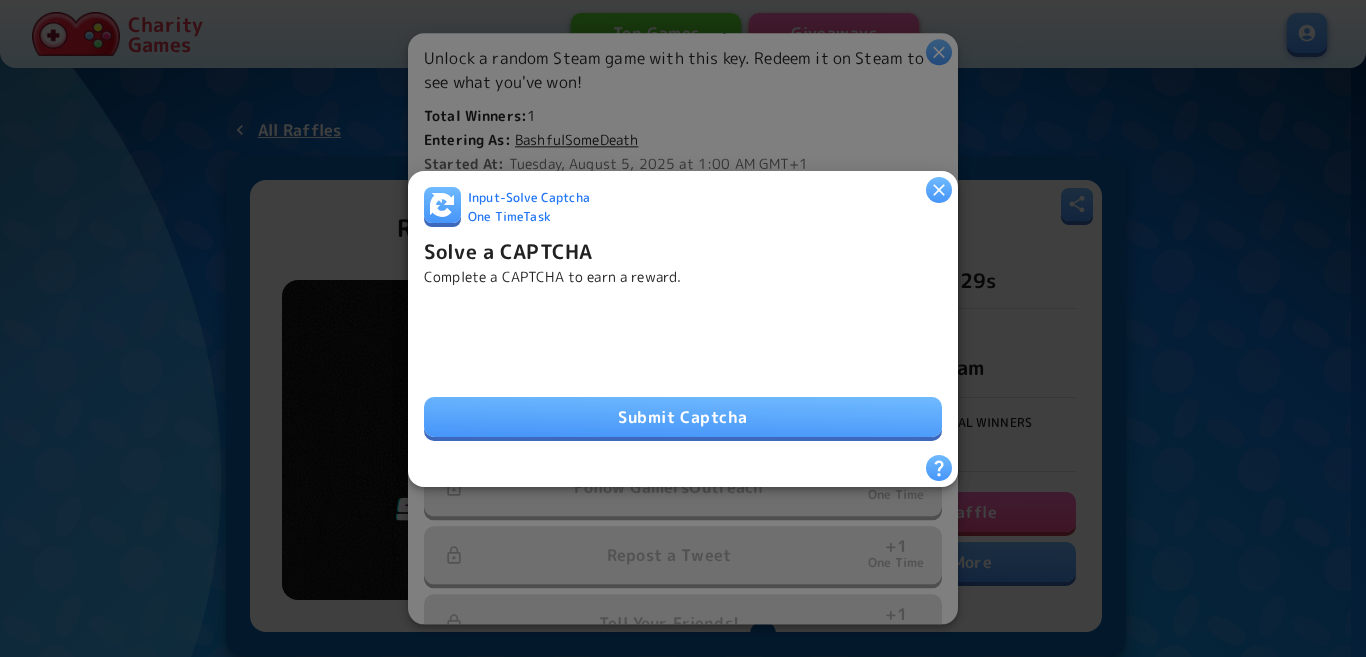 click on "Submit Captcha" at bounding box center [683, 417] 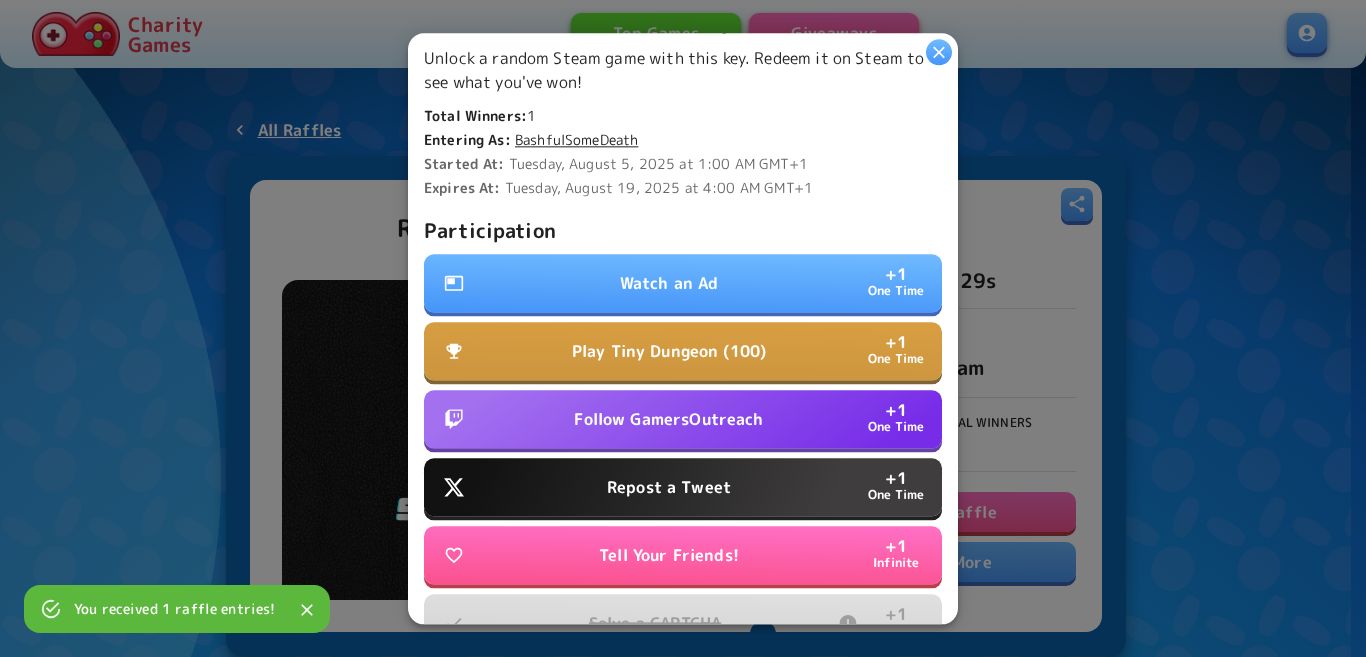 click on "Watch an Ad + 1 One Time" at bounding box center [683, 283] 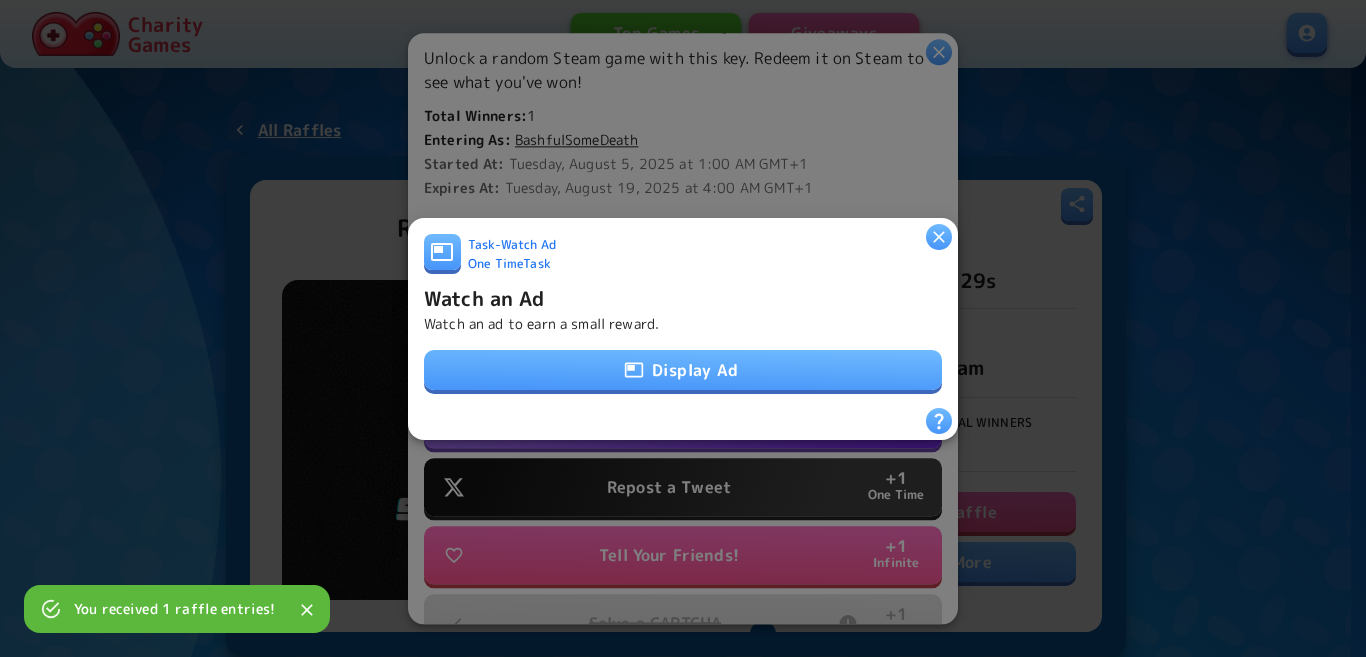 click on "Display Ad" at bounding box center (683, 370) 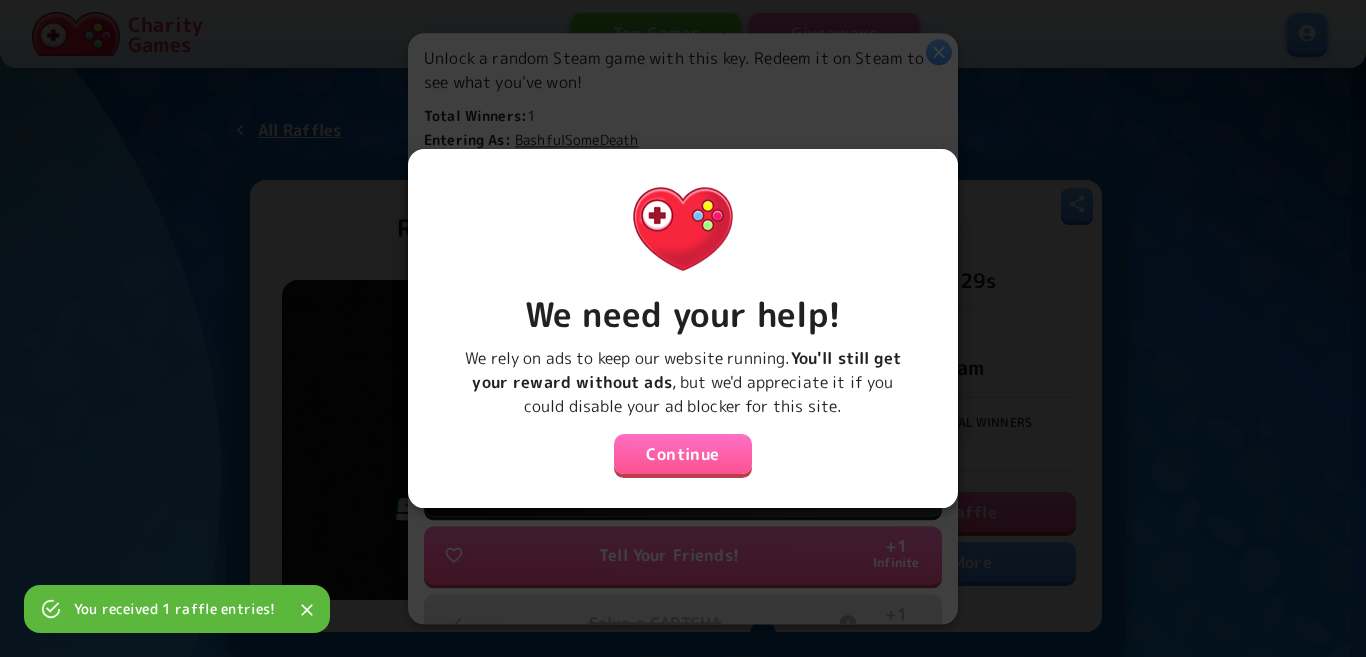 click on "Continue" at bounding box center (683, 454) 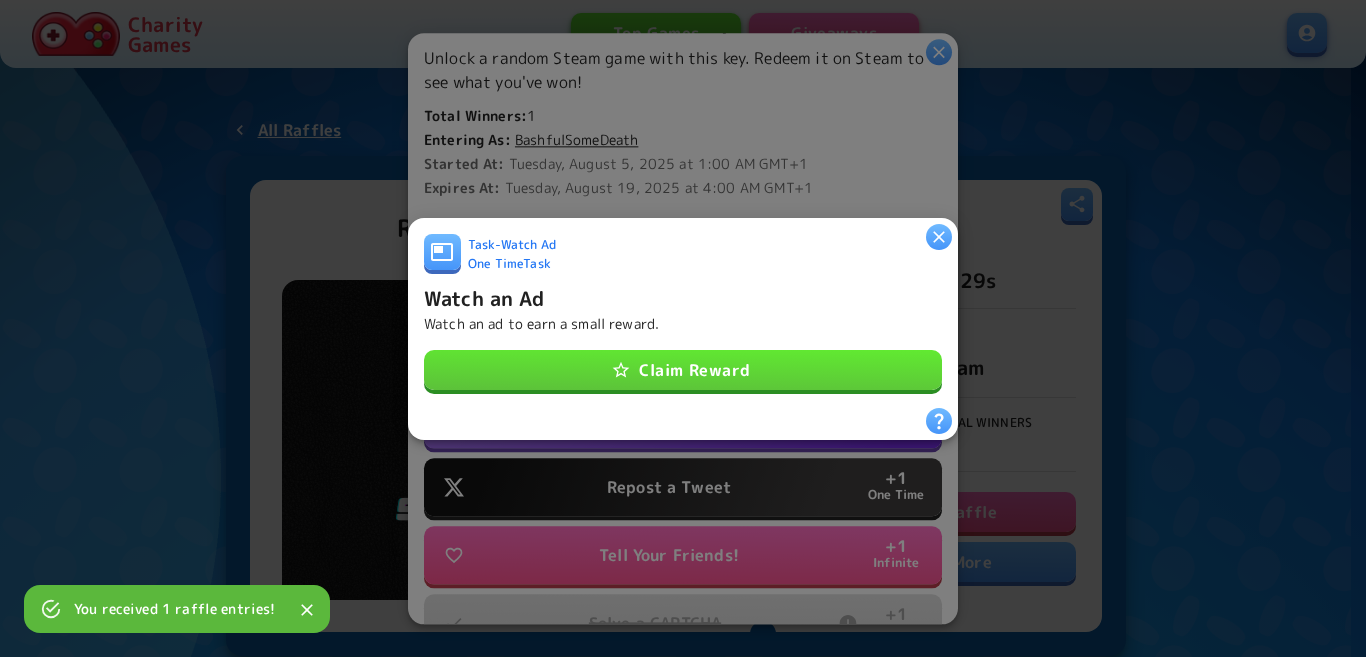click on "Claim Reward" at bounding box center (683, 370) 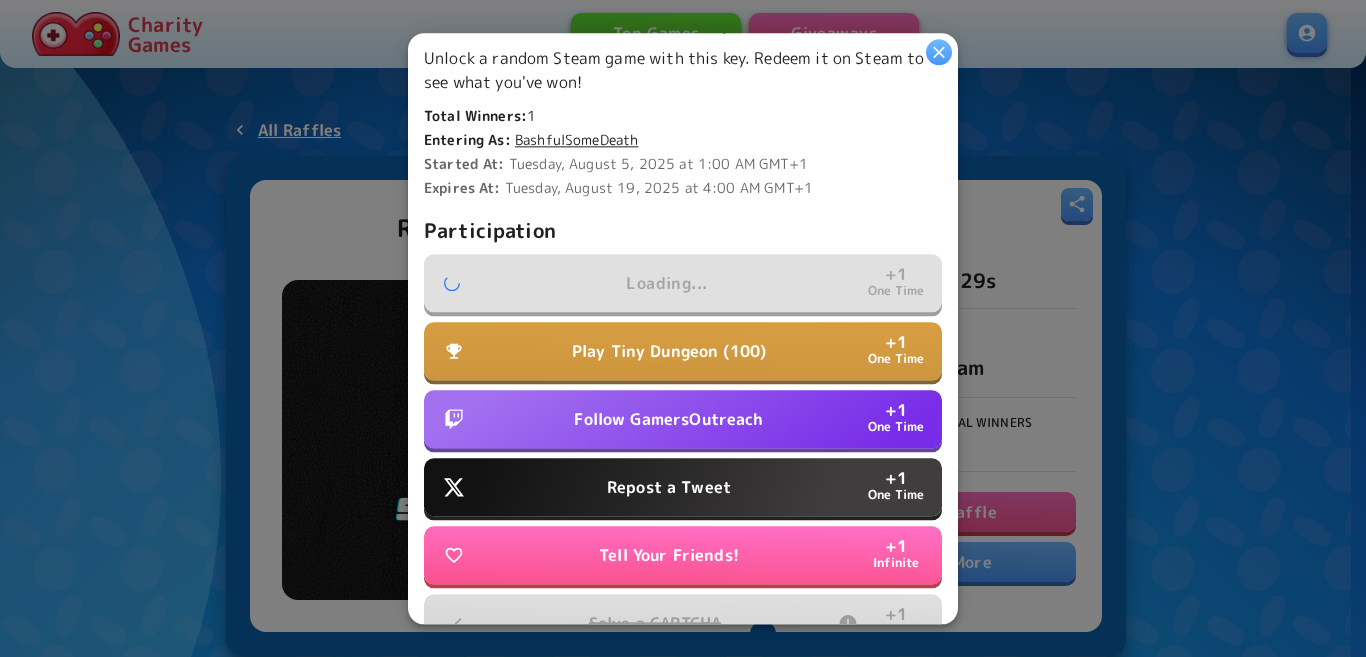 click on "Follow GamersOutreach" at bounding box center [668, 419] 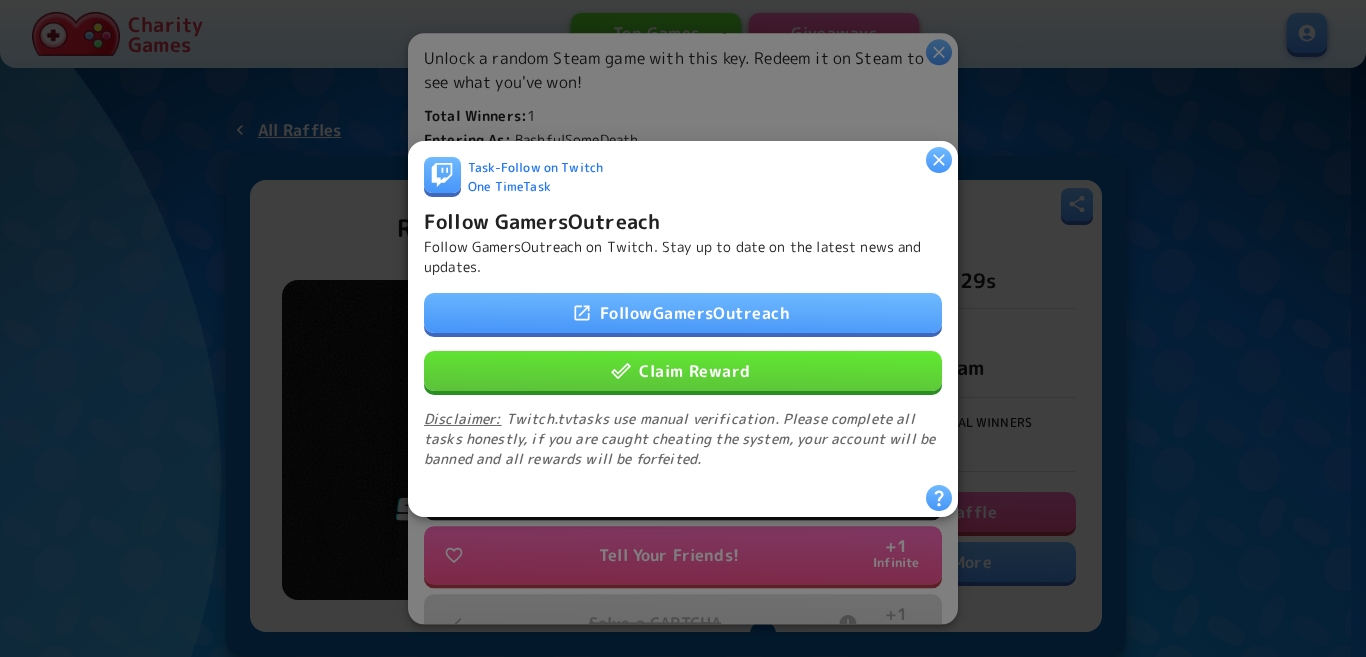 click on "Claim Reward" at bounding box center (683, 370) 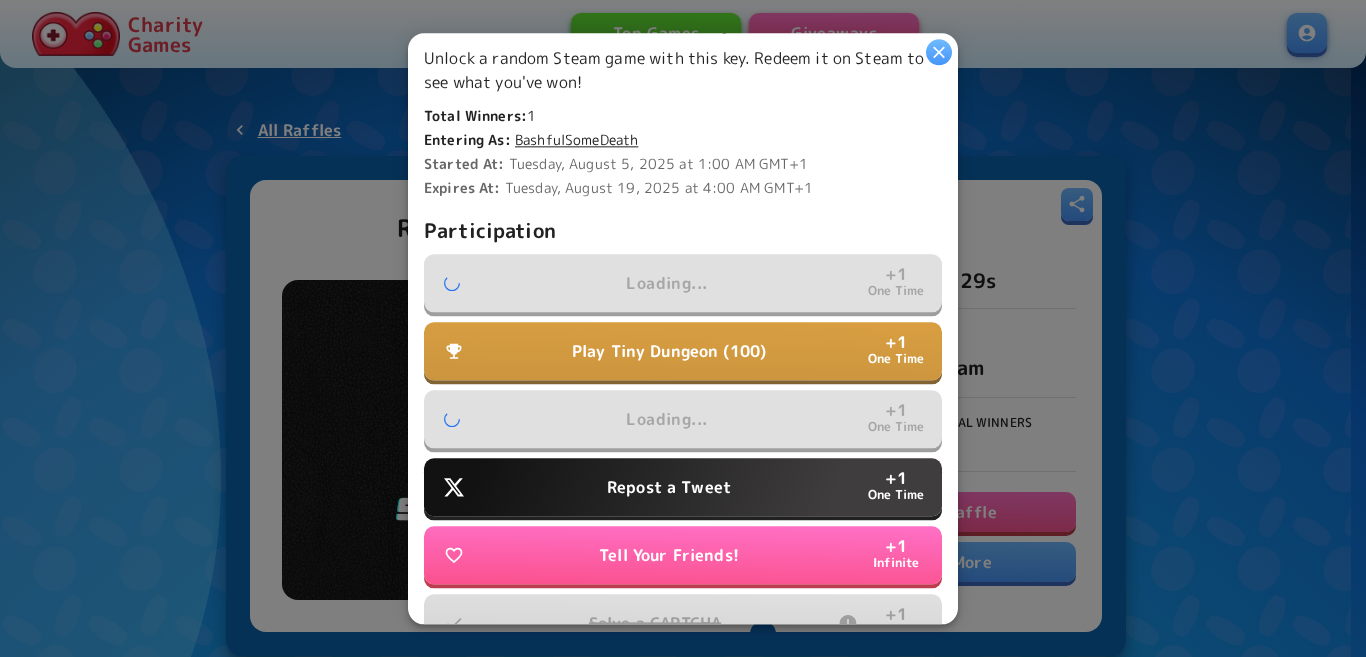 click on "Repost a Tweet" at bounding box center (669, 487) 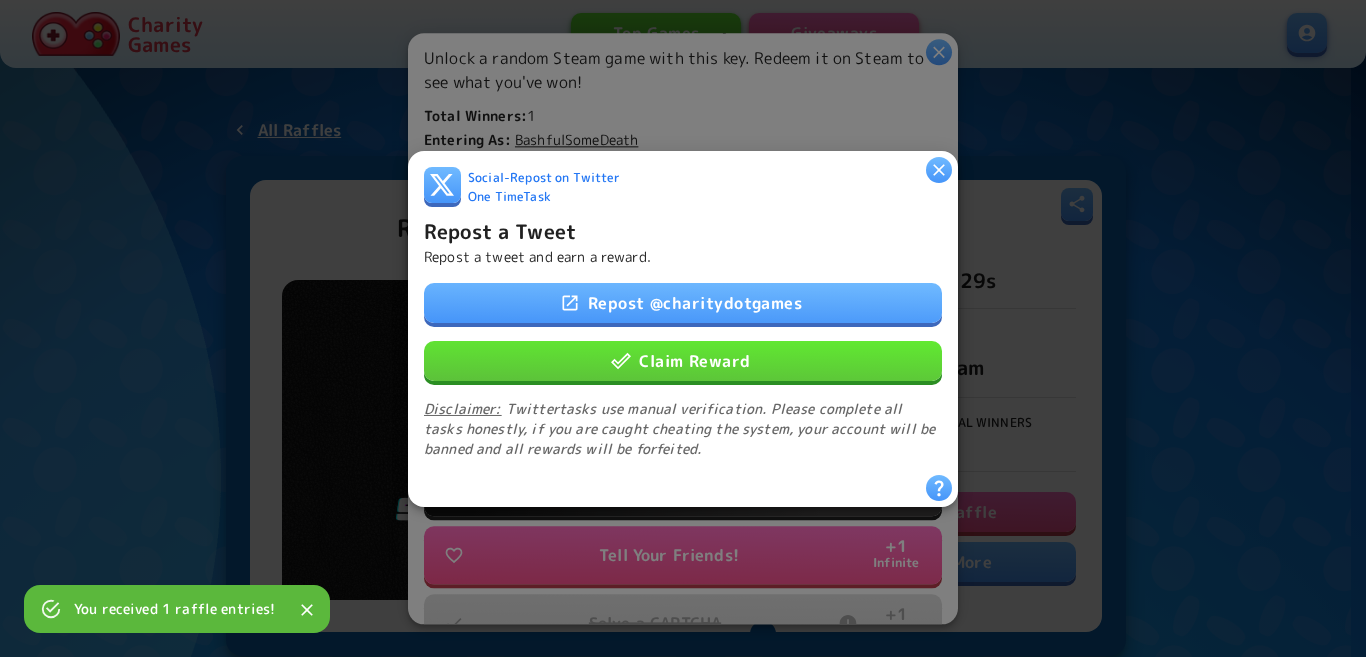 click on "Claim Reward" at bounding box center [683, 360] 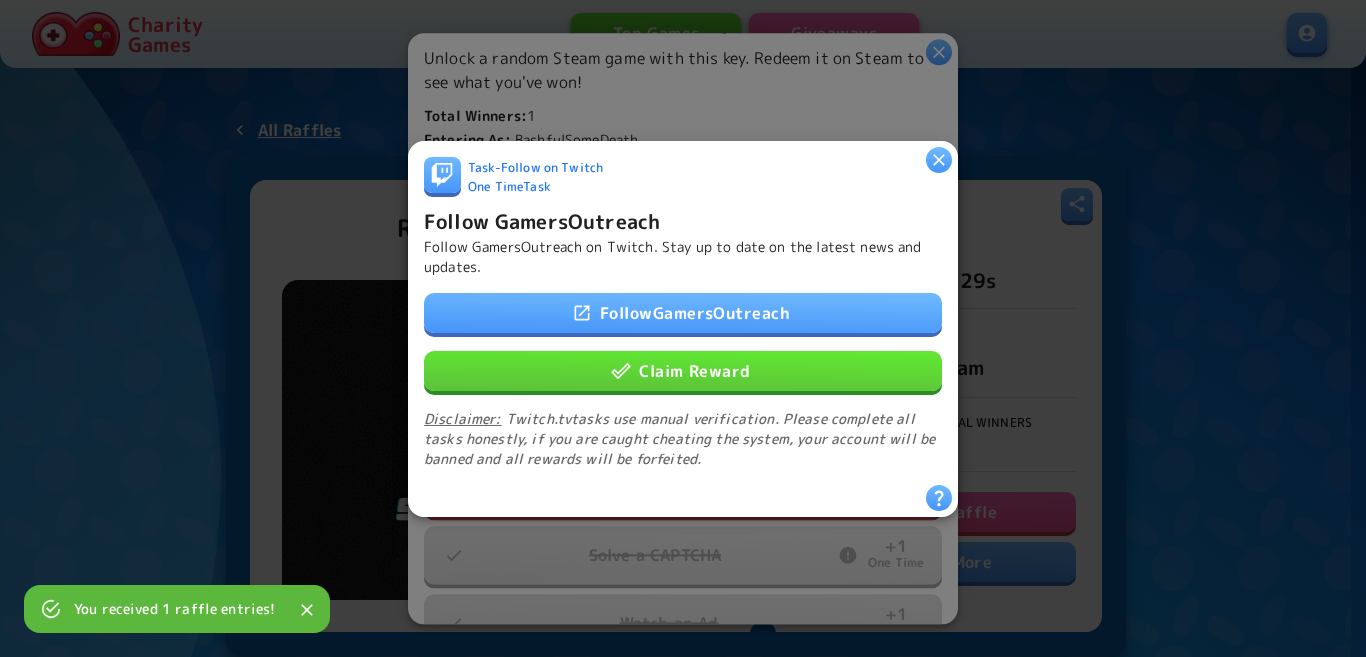 click on "Claim Reward" at bounding box center [683, 370] 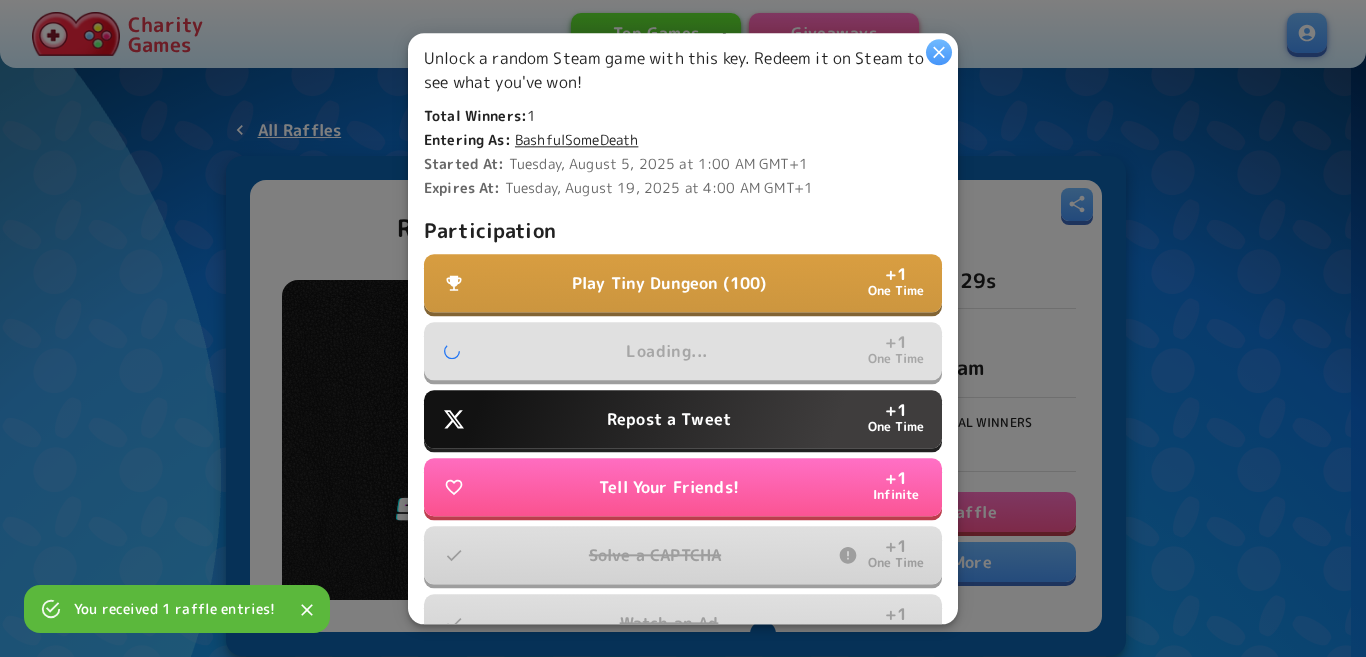 click on "Repost a Tweet" at bounding box center [669, 419] 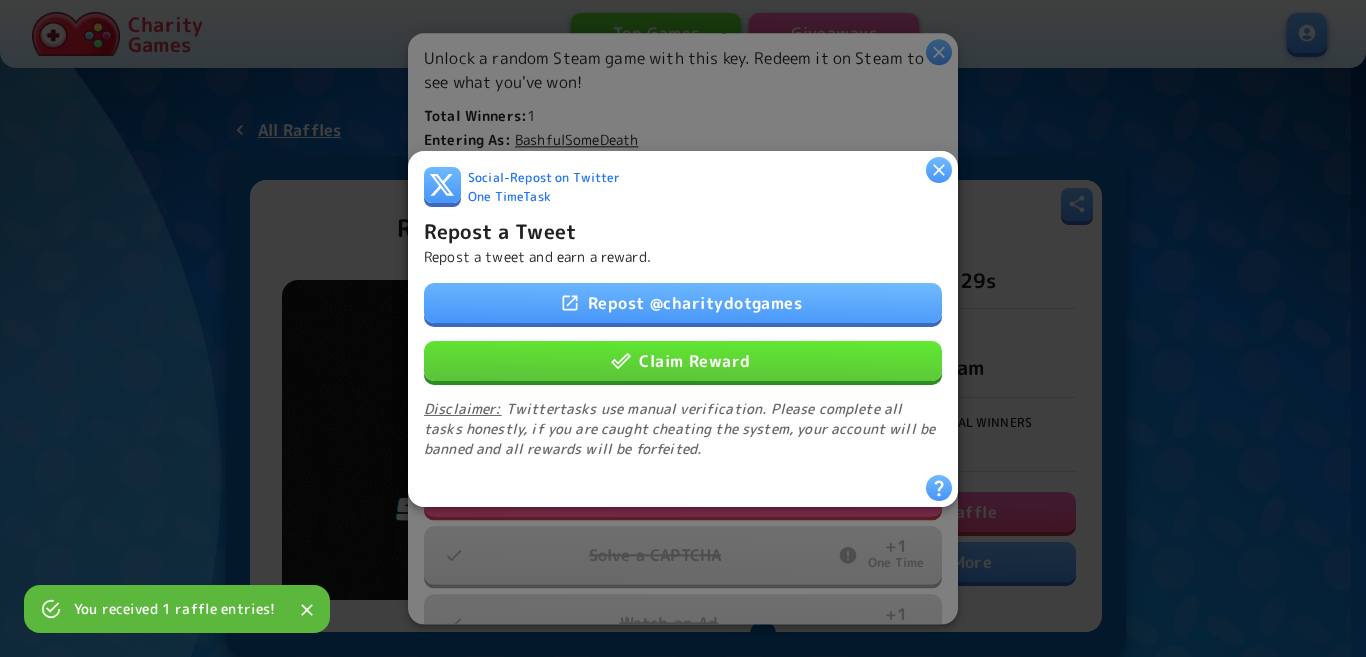 click on "Claim Reward" at bounding box center (683, 360) 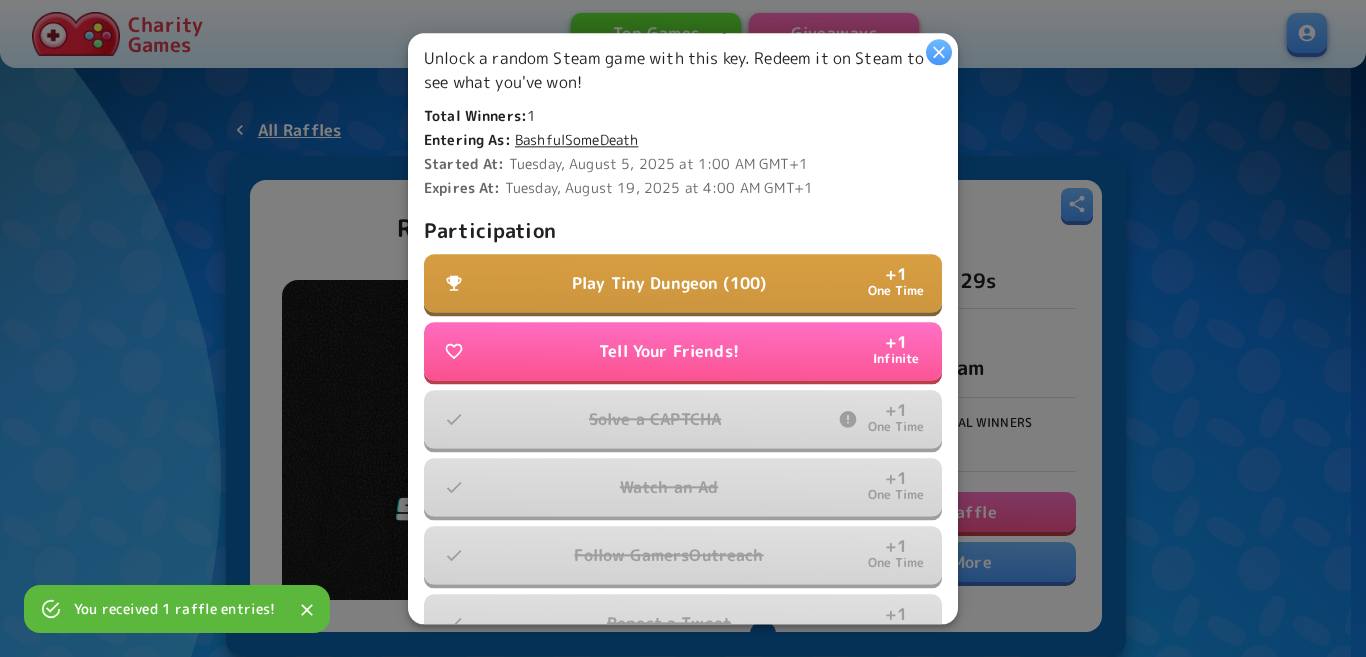 click on "Play Tiny Dungeon (100)" at bounding box center (669, 283) 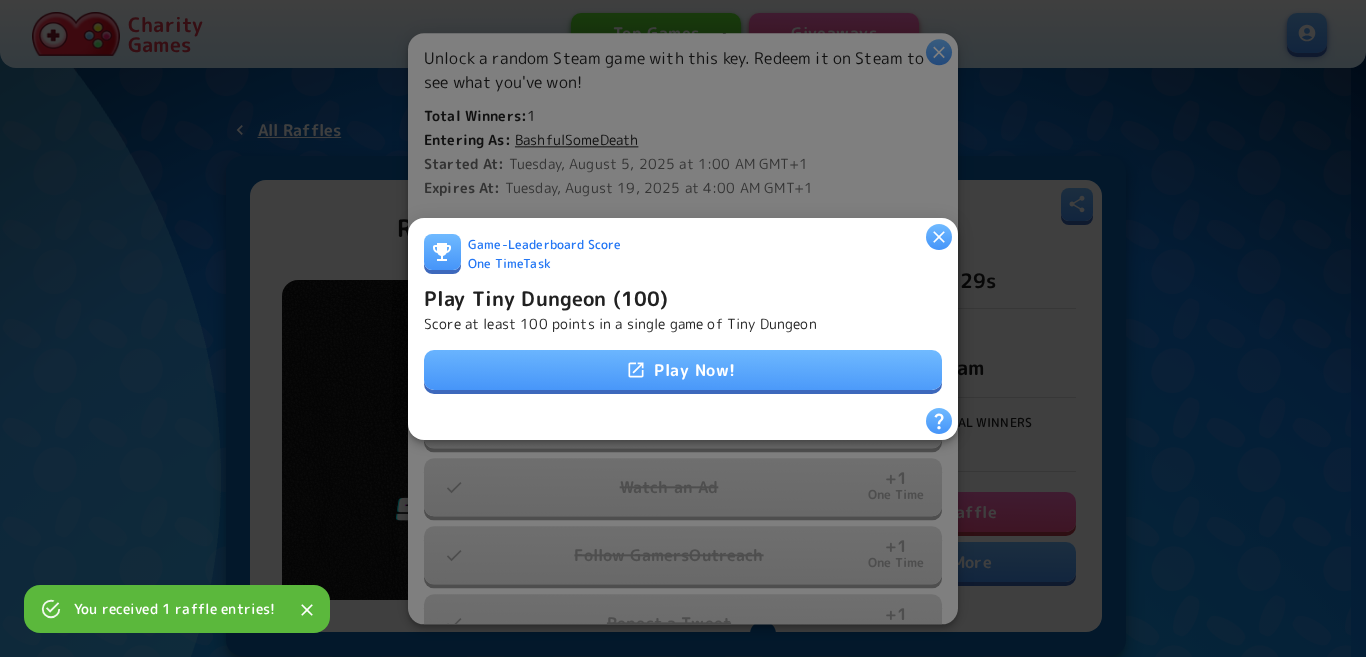 click on "Play Now!" at bounding box center [683, 370] 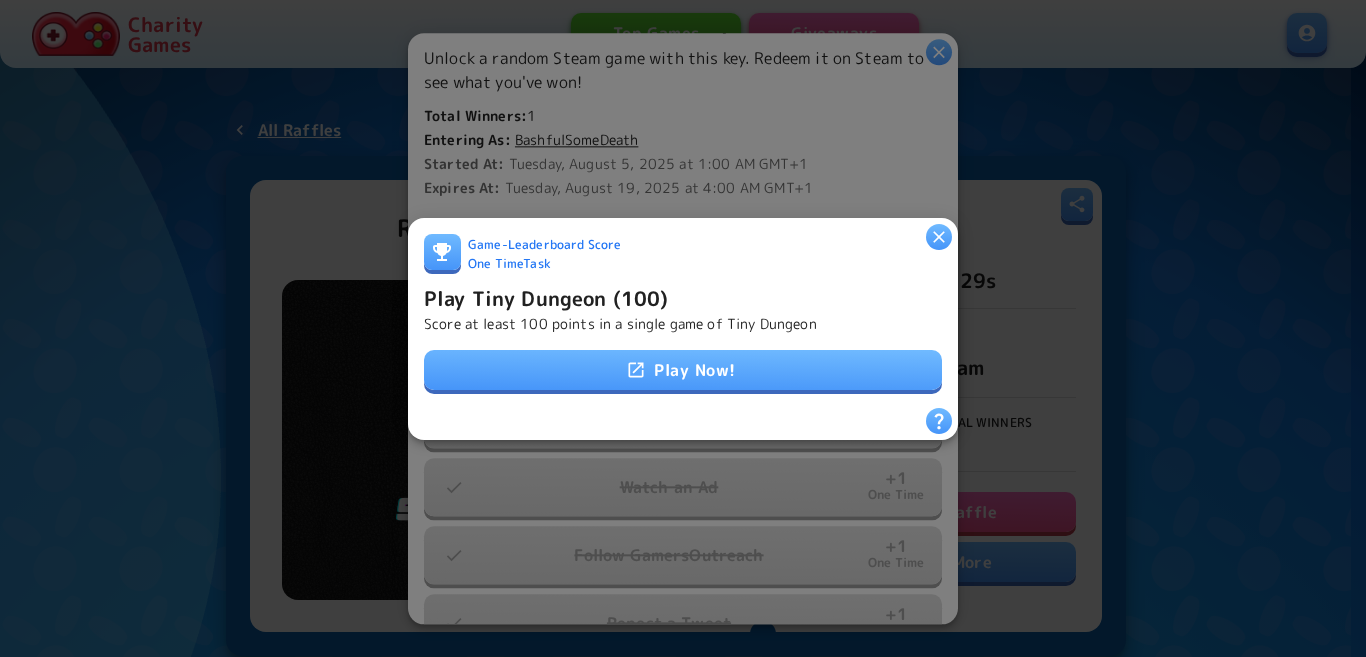 click on "Play Tiny Dungeon (100)" at bounding box center [546, 297] 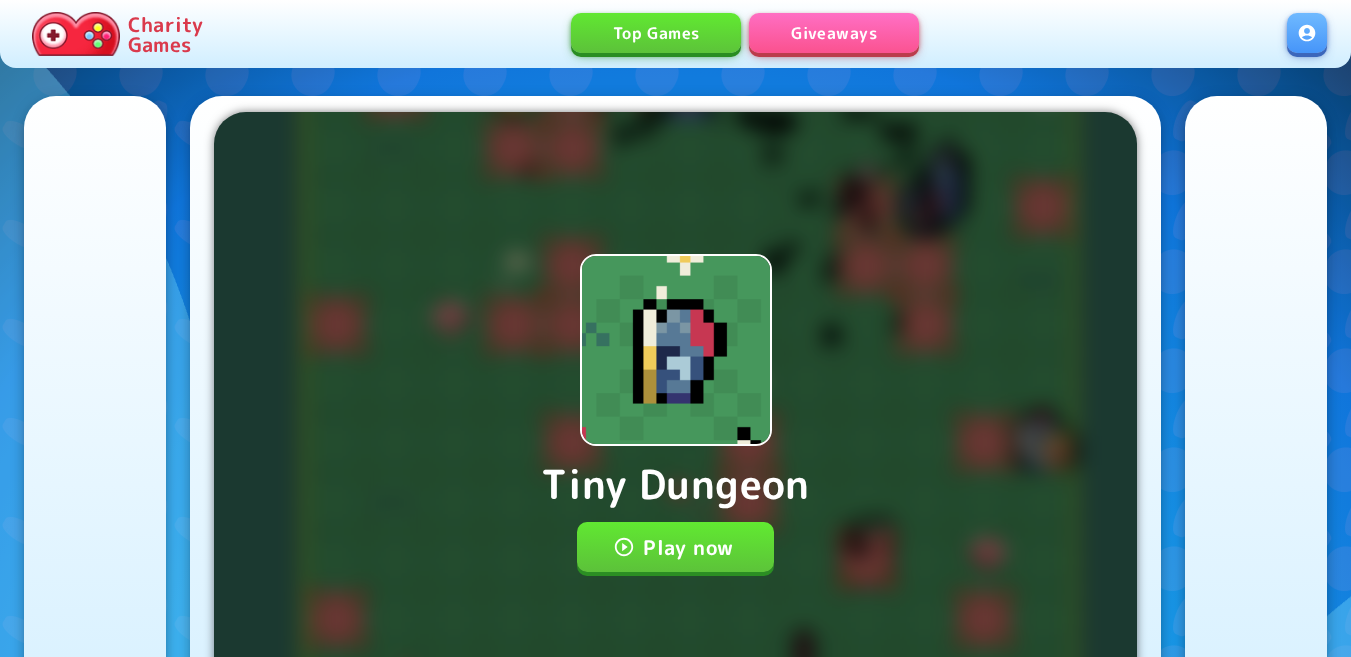 scroll, scrollTop: 0, scrollLeft: 0, axis: both 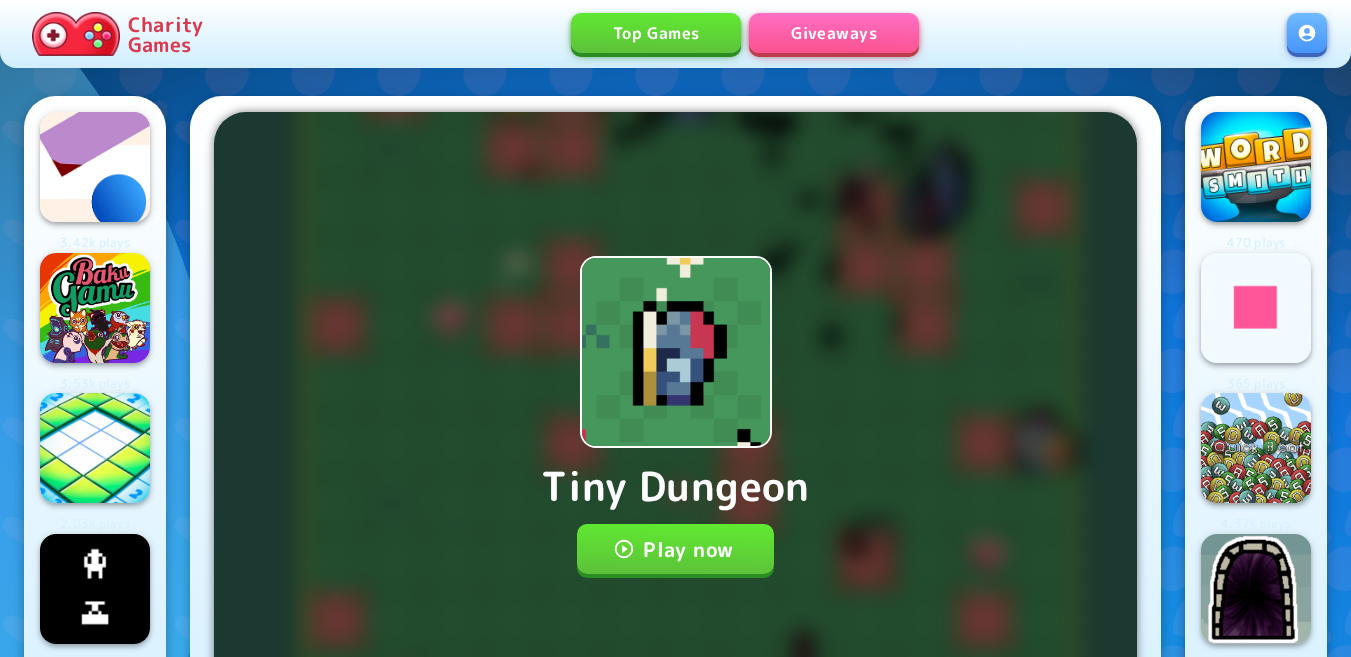 click on "Play now" at bounding box center [675, 549] 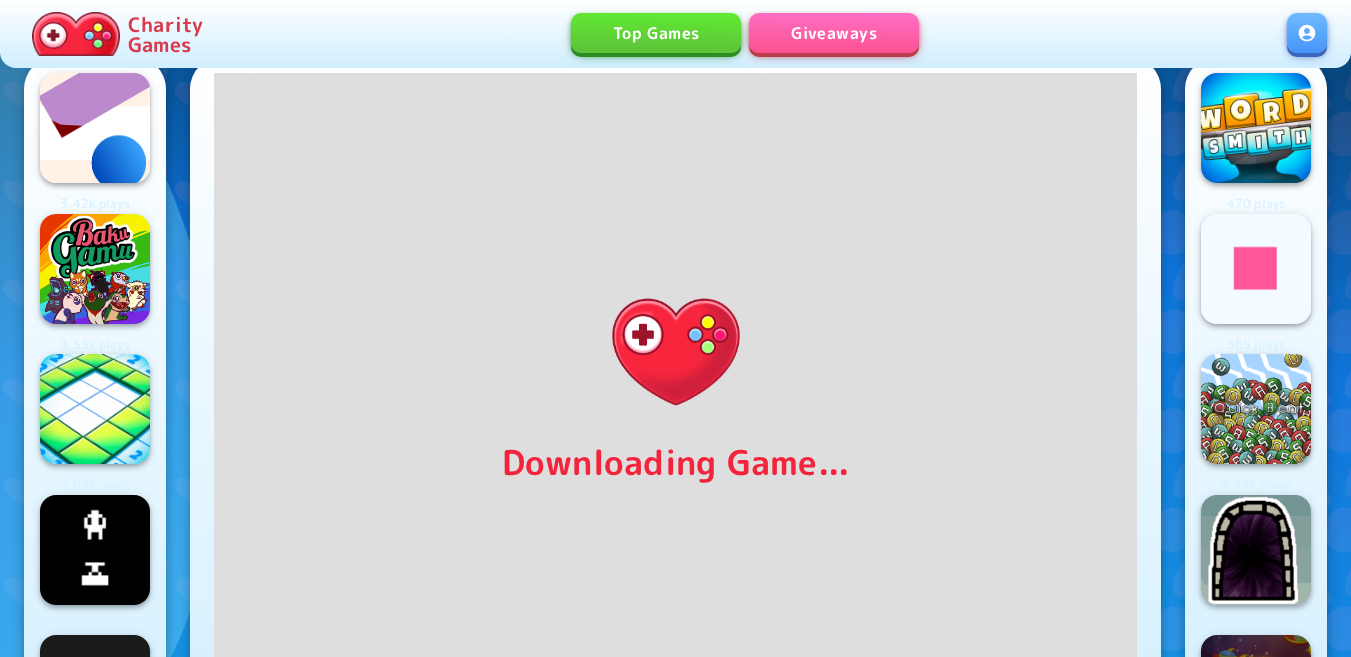 scroll, scrollTop: 80, scrollLeft: 0, axis: vertical 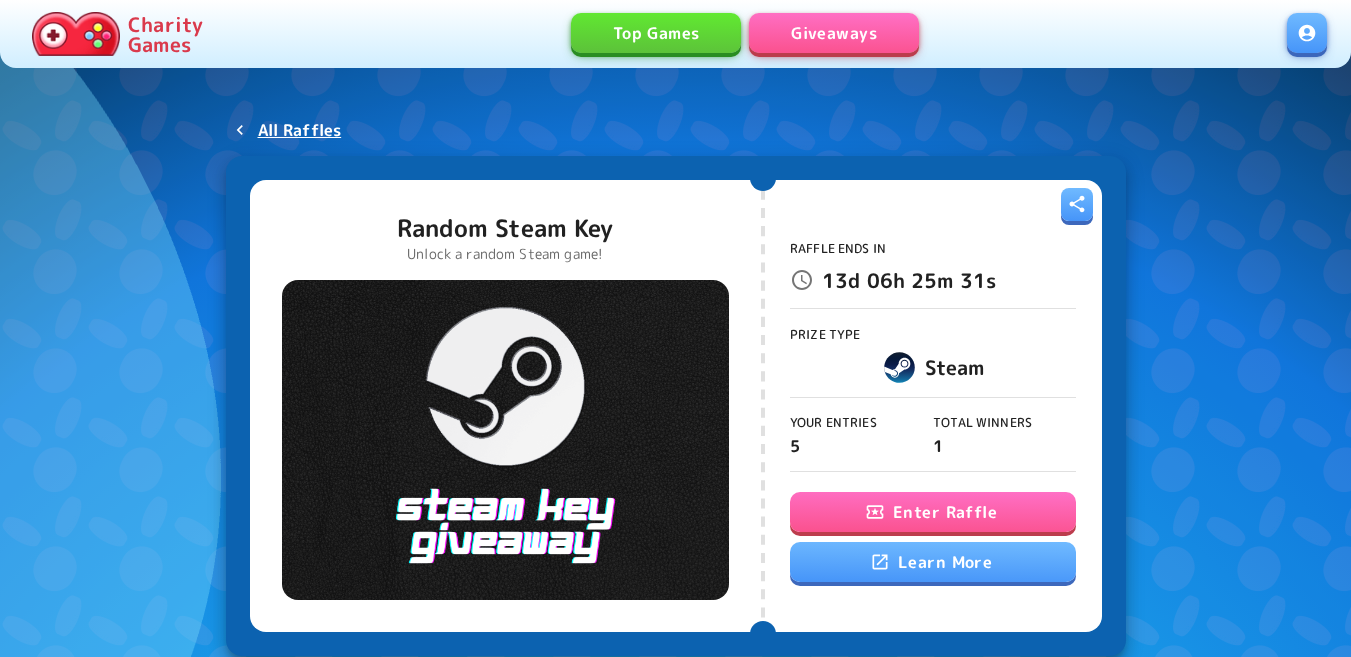 click on "Enter Raffle" at bounding box center [933, 512] 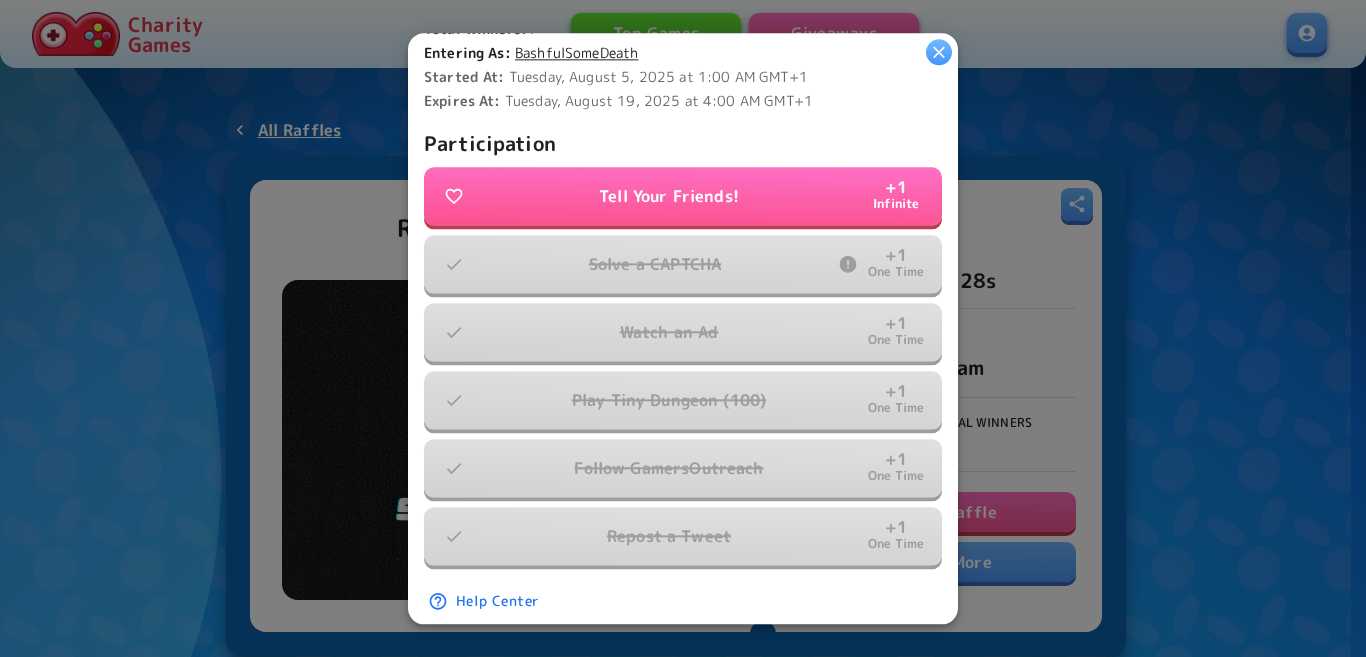 scroll, scrollTop: 600, scrollLeft: 0, axis: vertical 